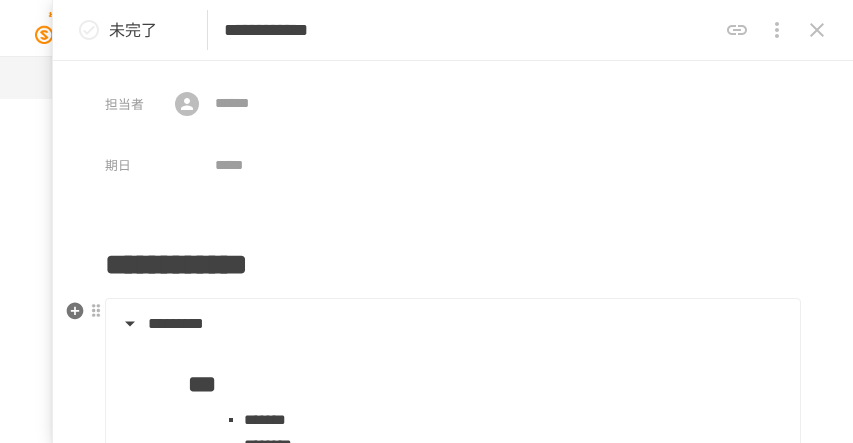 scroll, scrollTop: 0, scrollLeft: 0, axis: both 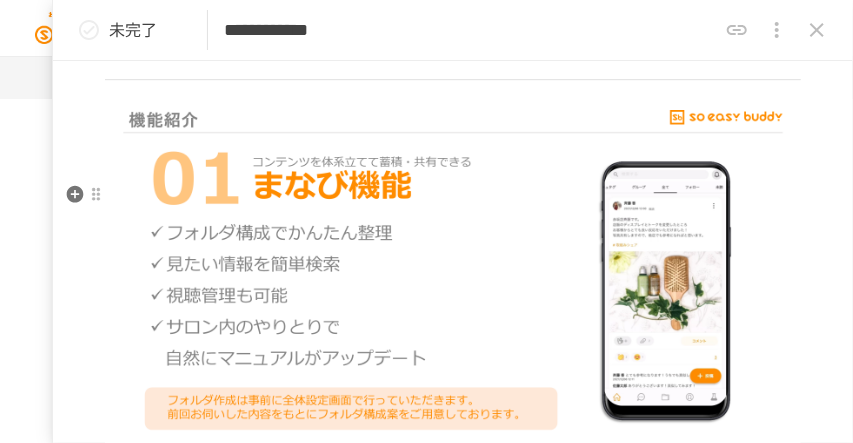 click at bounding box center (453, 285) 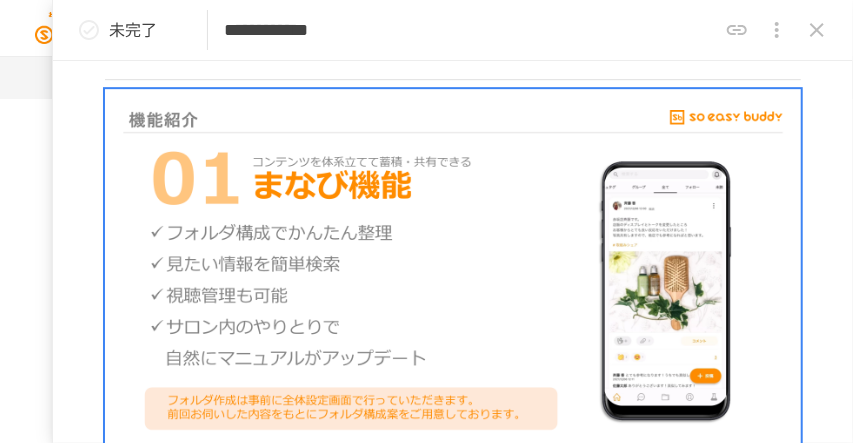 click on "**********" at bounding box center (453, -151) 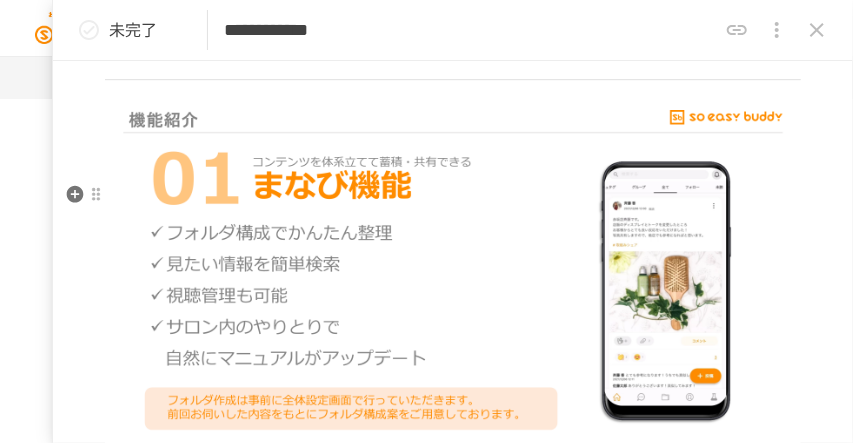 click on "**********" at bounding box center [453, 4449] 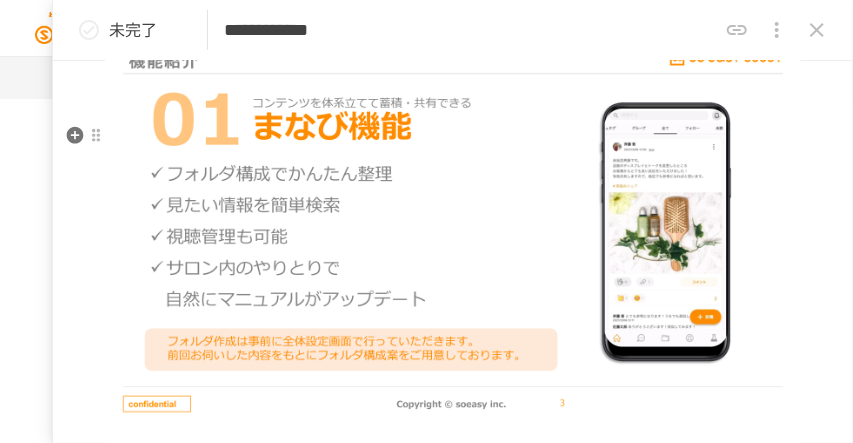 scroll, scrollTop: 2000, scrollLeft: 0, axis: vertical 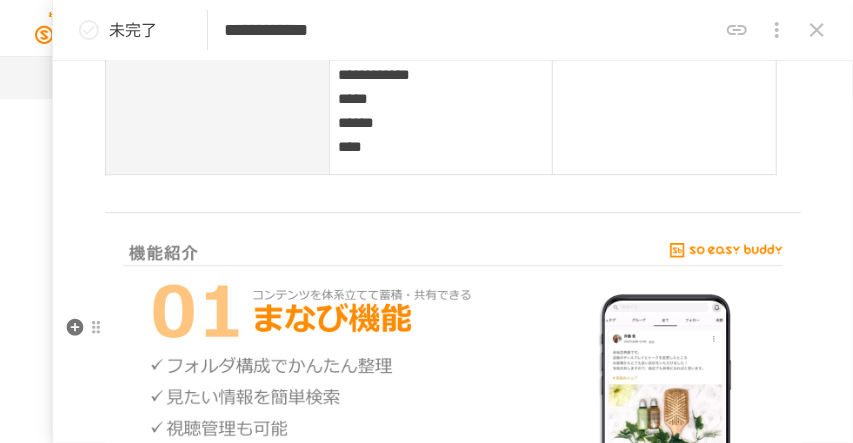 click at bounding box center [453, 418] 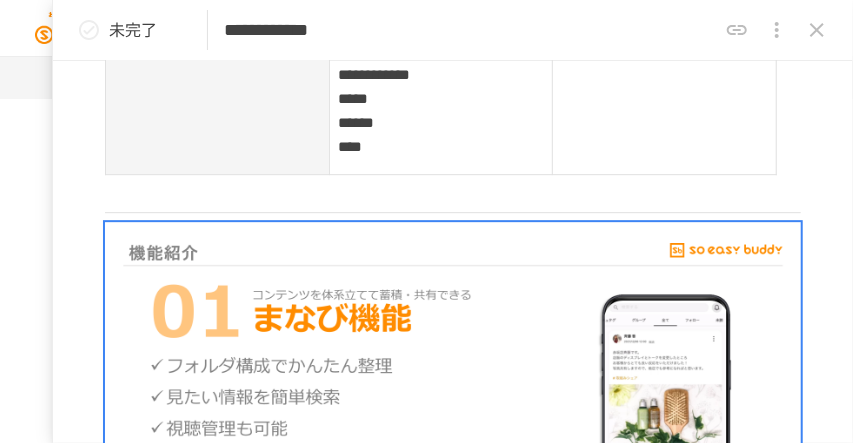 click on "**********" at bounding box center [453, -18] 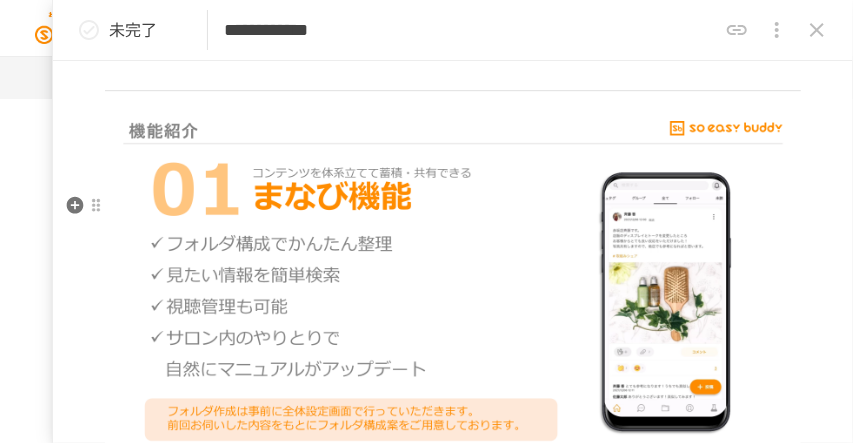 scroll, scrollTop: 2133, scrollLeft: 0, axis: vertical 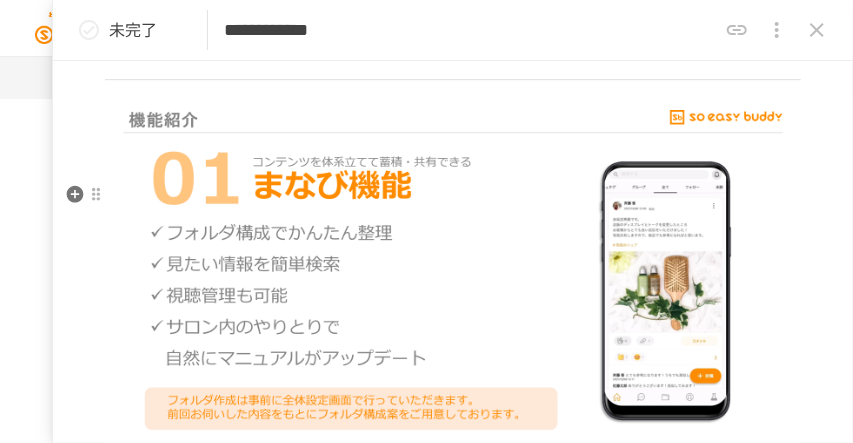 click at bounding box center [453, 285] 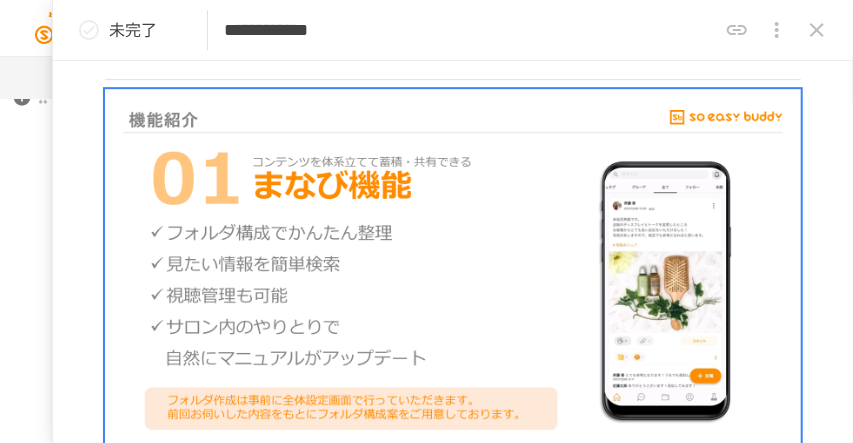 click on "**********" at bounding box center [426, 155] 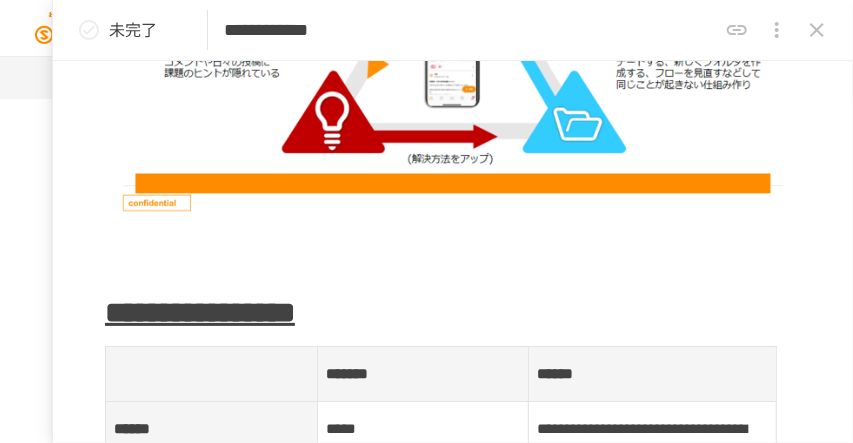 scroll, scrollTop: 3733, scrollLeft: 0, axis: vertical 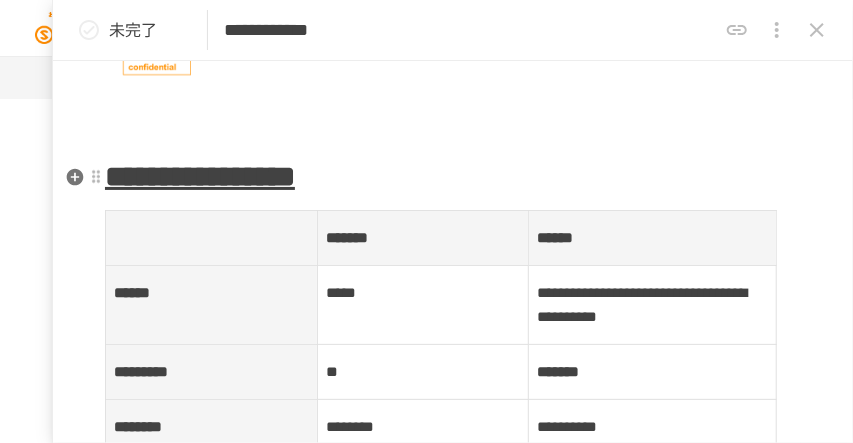 click at bounding box center (453, 107) 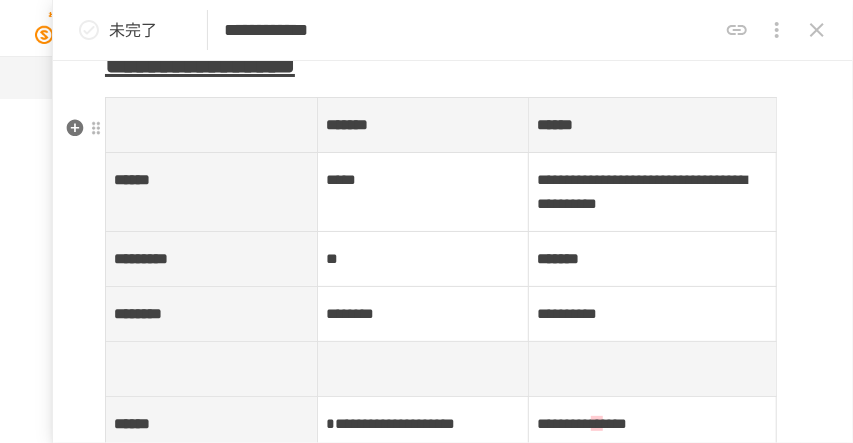 scroll, scrollTop: 4266, scrollLeft: 0, axis: vertical 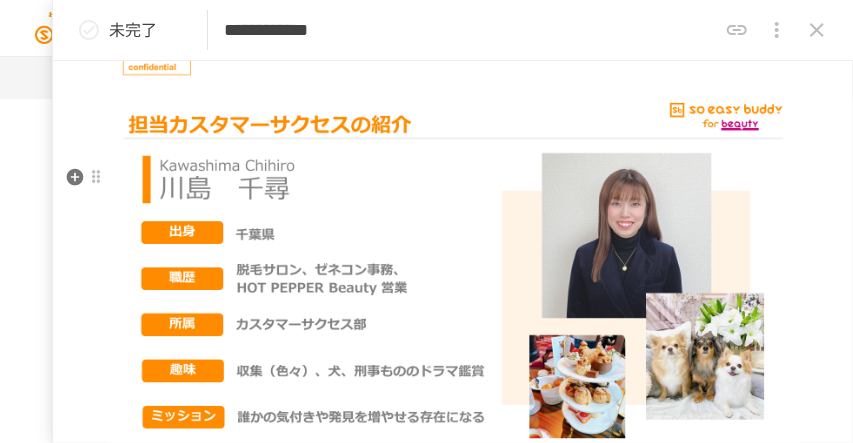 click at bounding box center [453, 291] 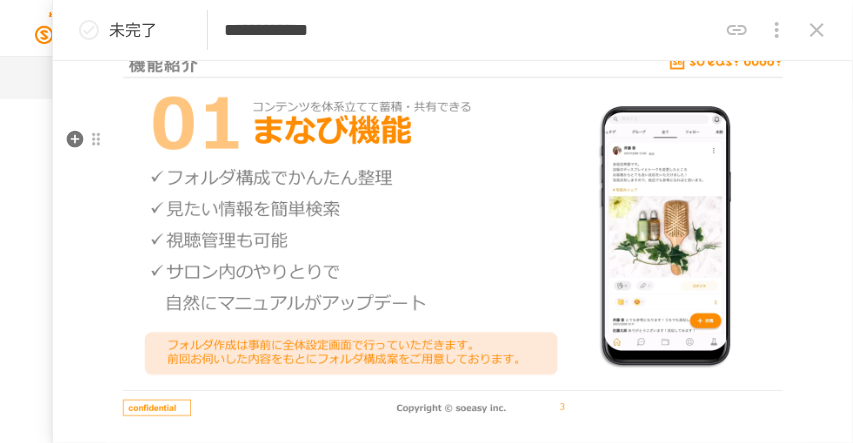 scroll, scrollTop: 2066, scrollLeft: 0, axis: vertical 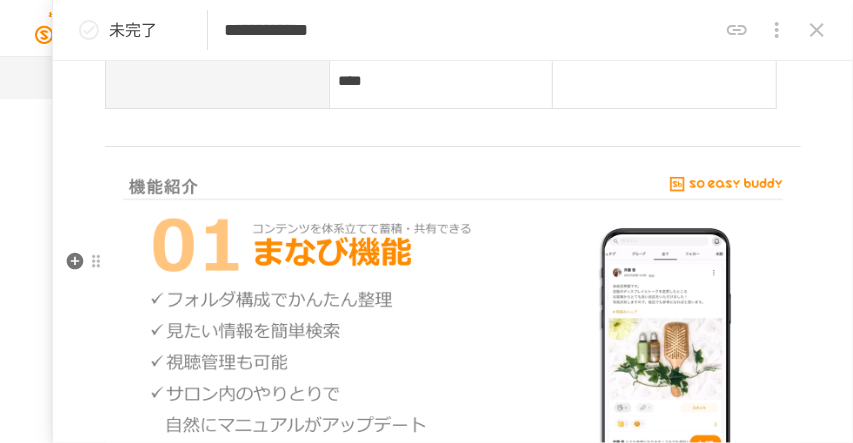 click at bounding box center [453, 352] 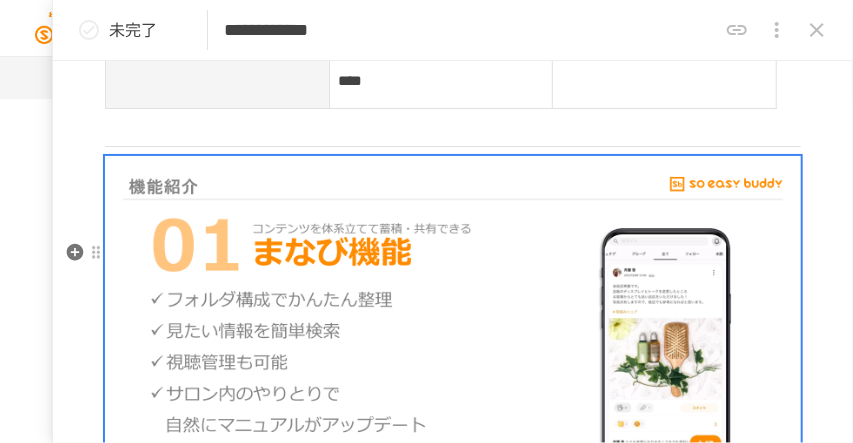 click on "**********" at bounding box center (453, 4516) 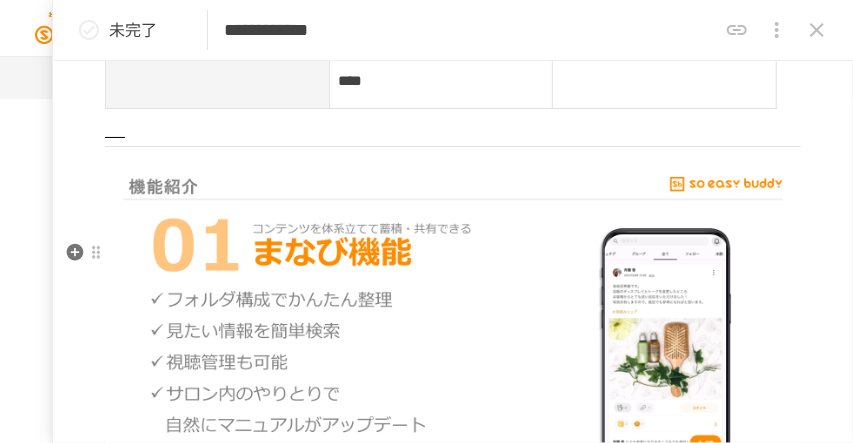 click on "**********" at bounding box center [453, 4516] 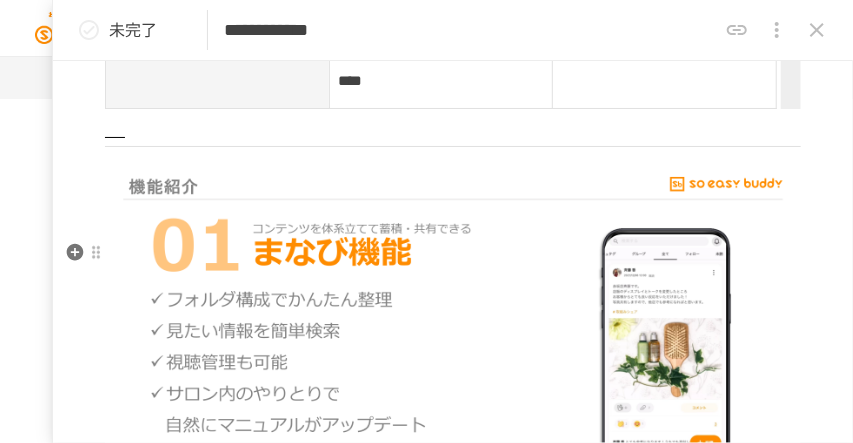 click on "**********" at bounding box center (453, 4516) 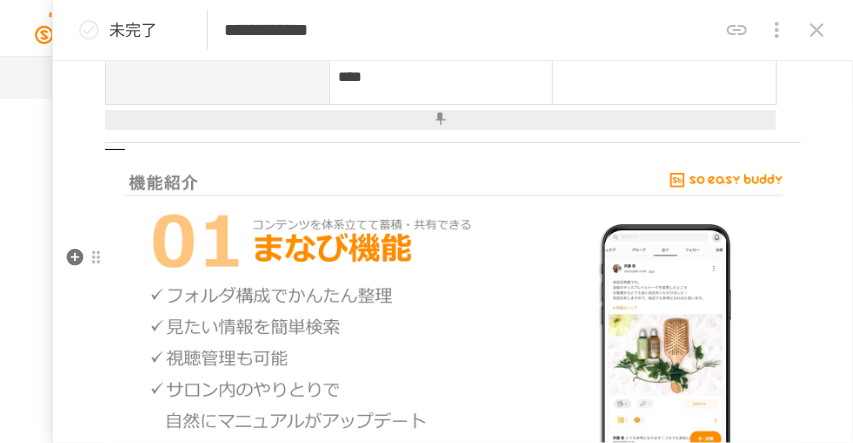 scroll, scrollTop: 2059, scrollLeft: 0, axis: vertical 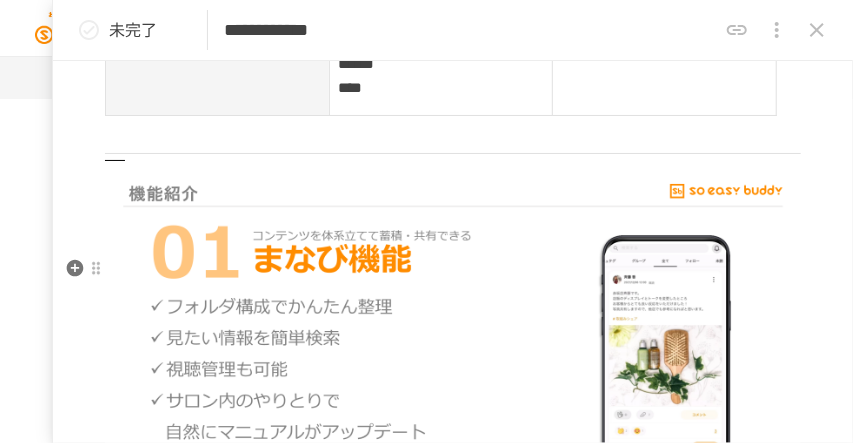 click at bounding box center [453, 359] 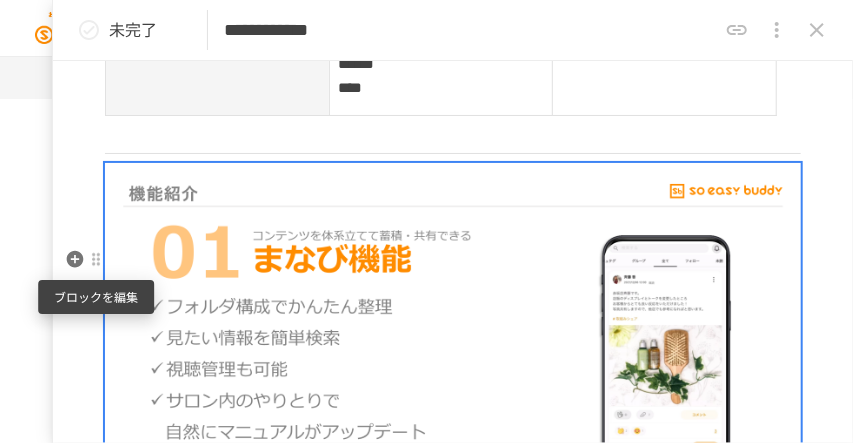 click at bounding box center [96, 260] 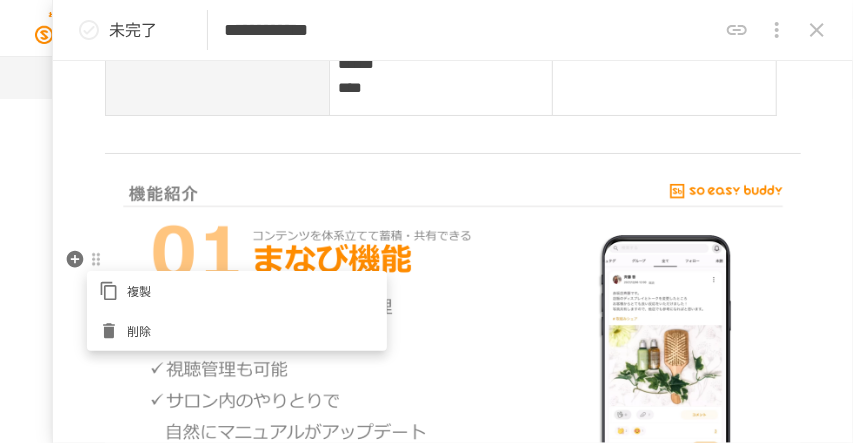 click at bounding box center (113, 291) 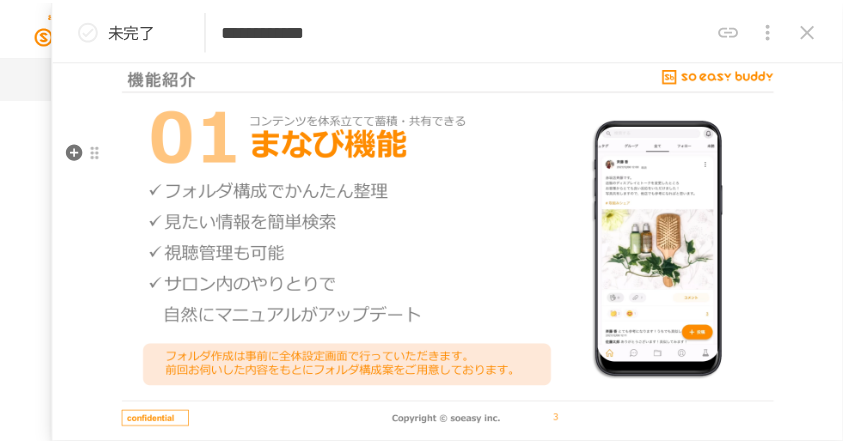 scroll, scrollTop: 2059, scrollLeft: 0, axis: vertical 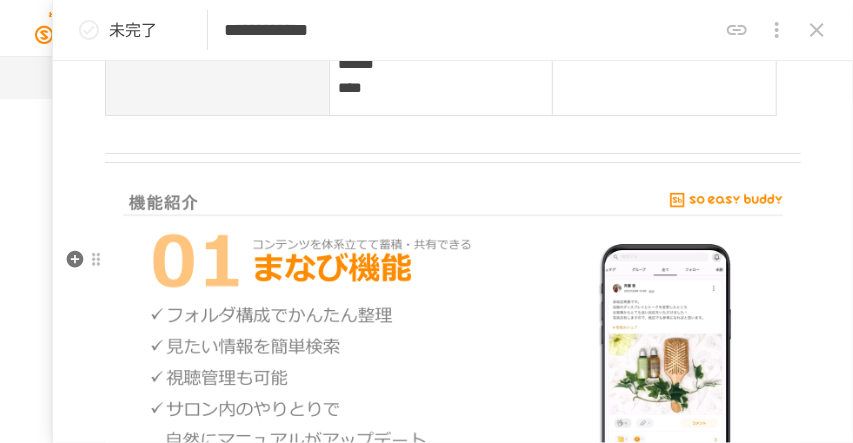 click on "**********" at bounding box center (453, 4527) 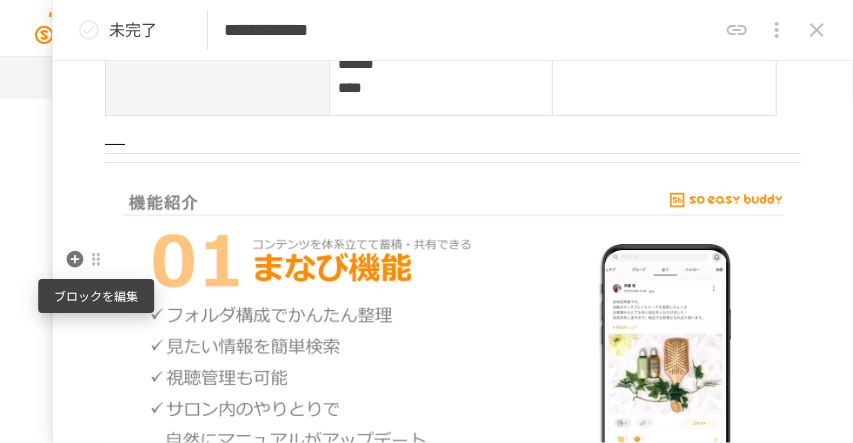 click at bounding box center (96, 260) 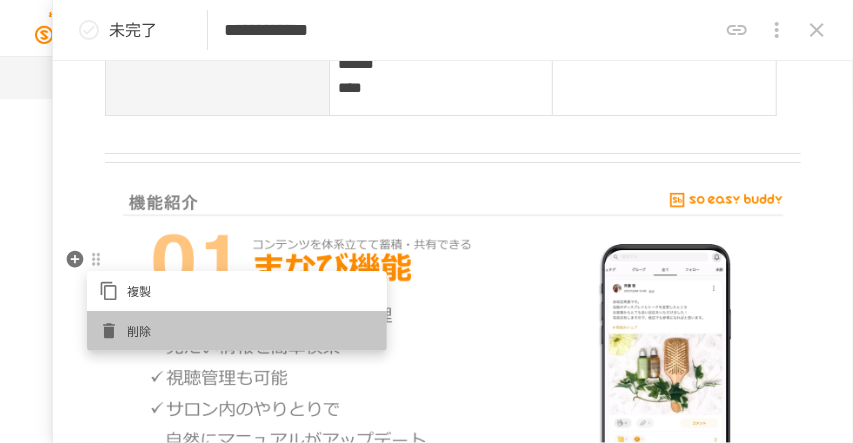 click 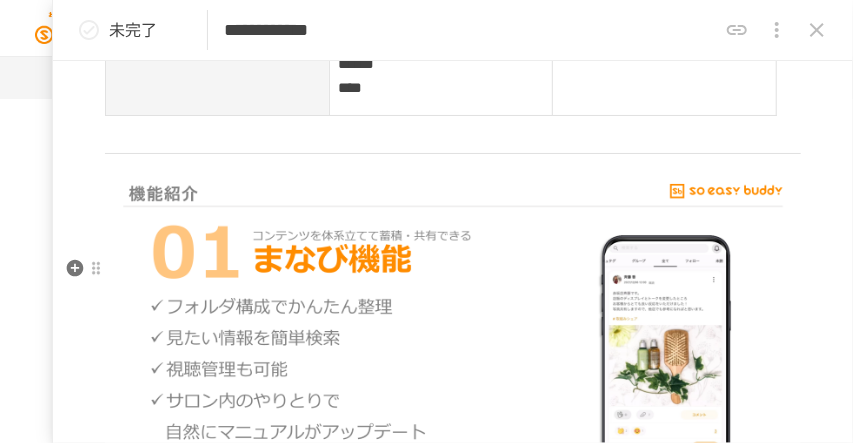 click at bounding box center (453, 359) 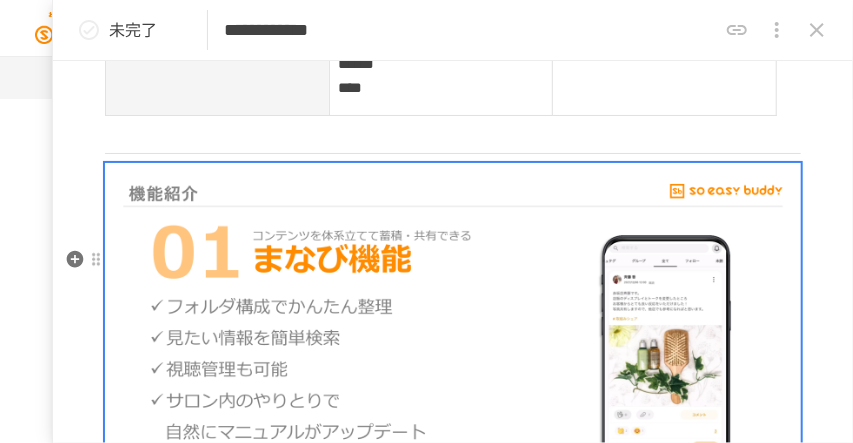 click on "**********" at bounding box center (453, 4523) 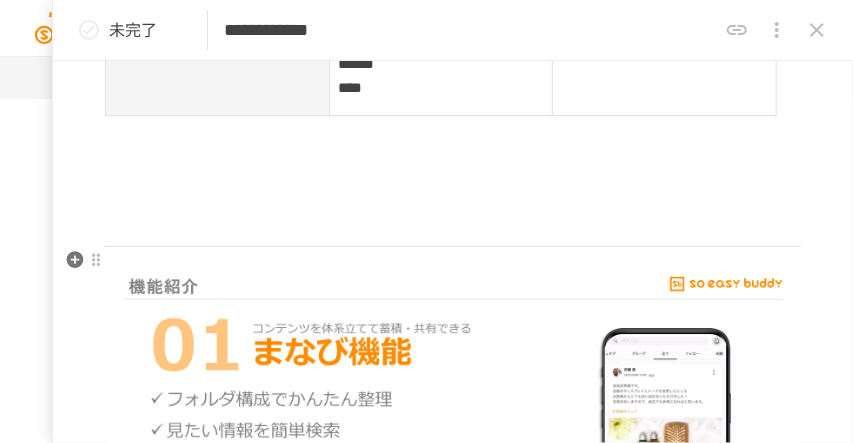 click at bounding box center [75, 260] 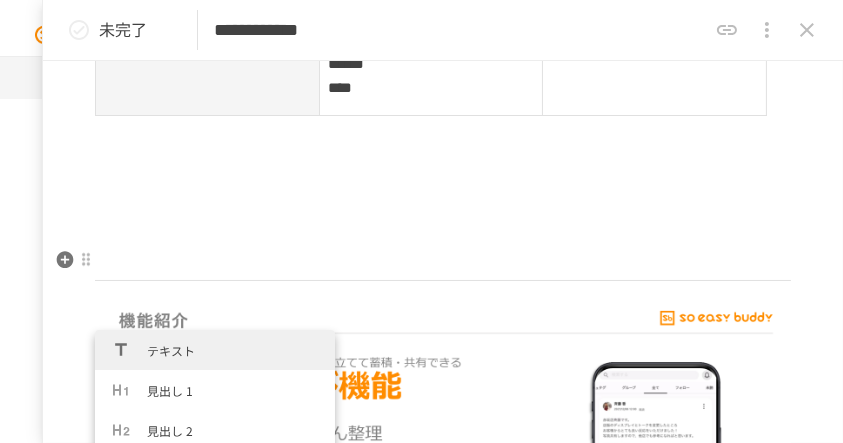 click at bounding box center [443, 179] 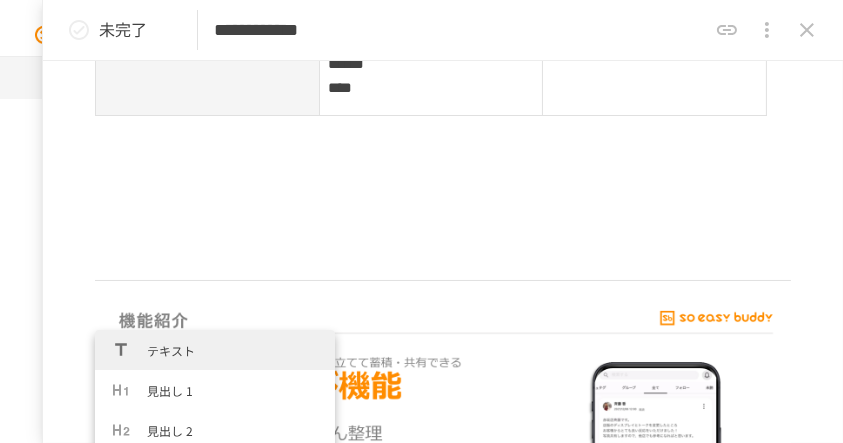 click on "**********" at bounding box center (443, 4586) 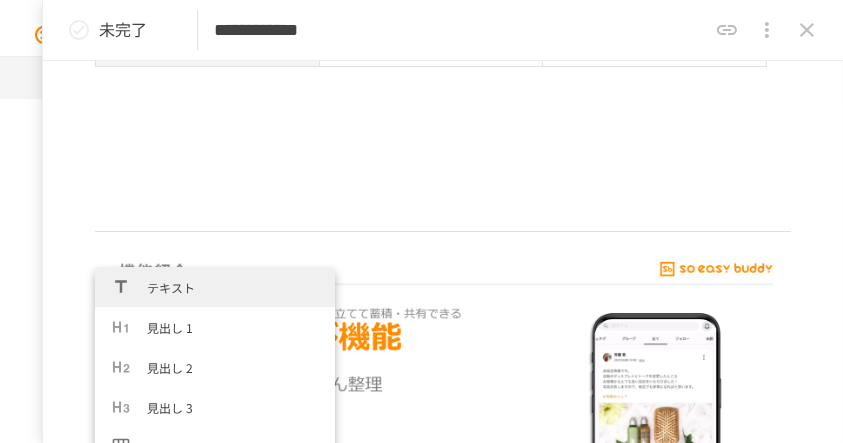 scroll, scrollTop: 2126, scrollLeft: 0, axis: vertical 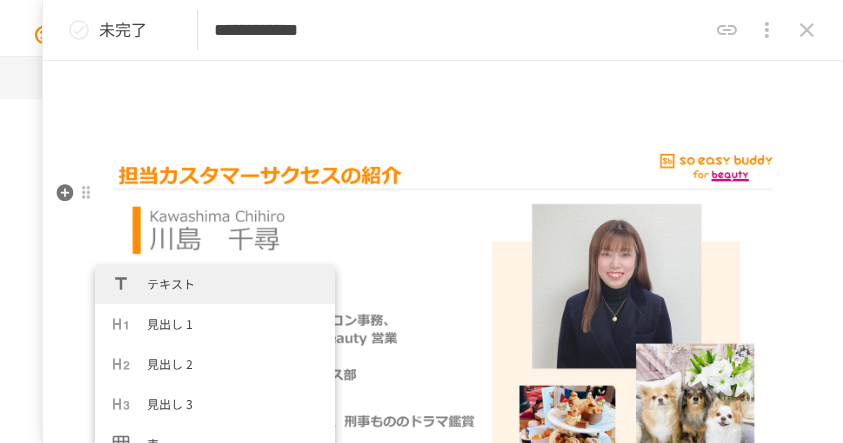 click at bounding box center (443, 112) 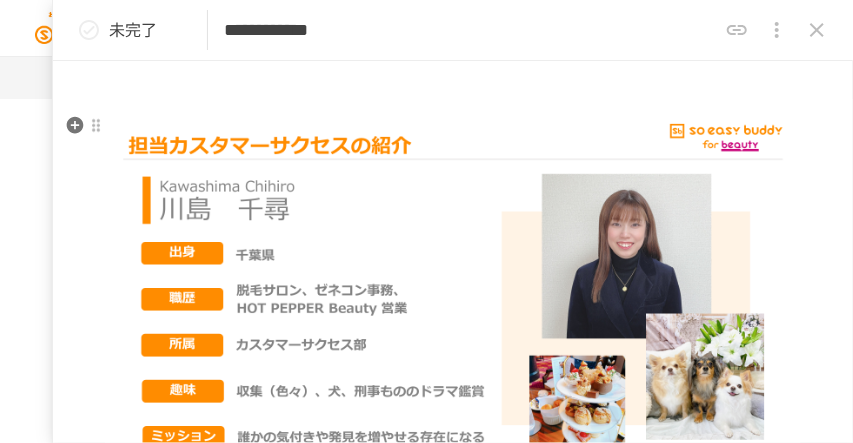 scroll, scrollTop: 2031, scrollLeft: 0, axis: vertical 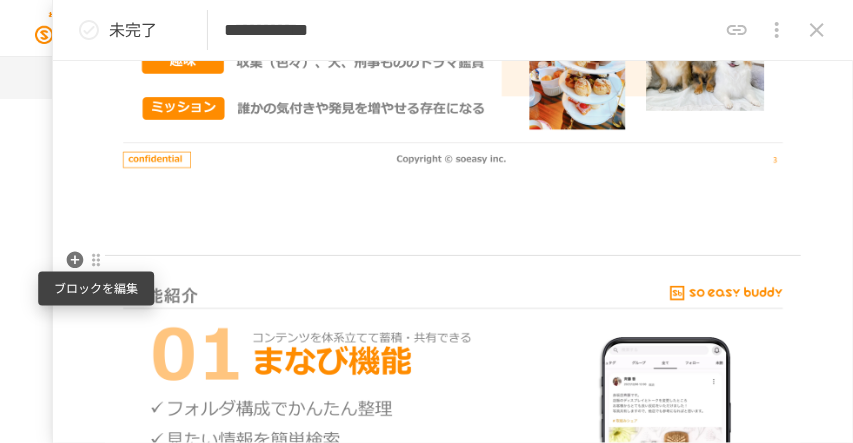 click at bounding box center (96, 260) 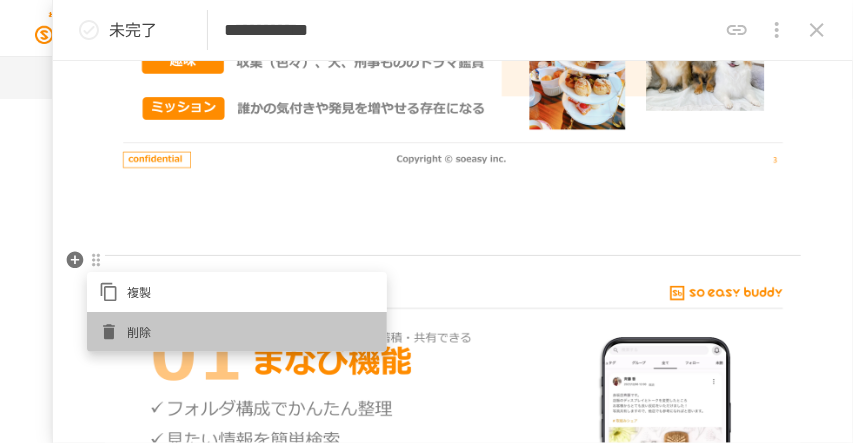 click on "削除" at bounding box center [251, 331] 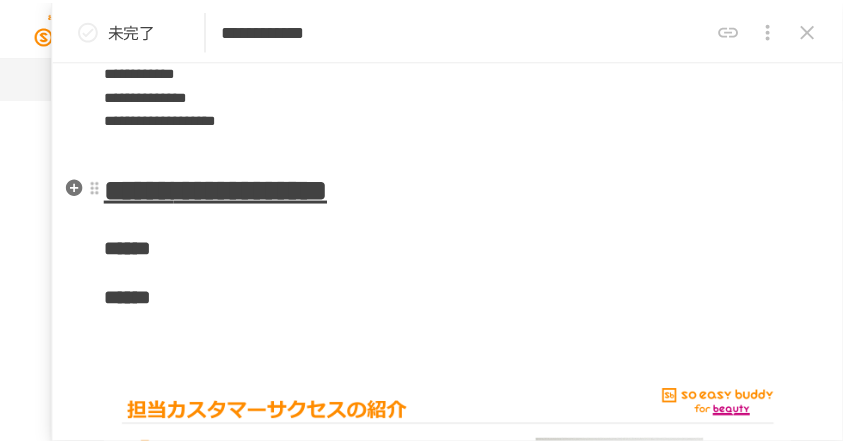 scroll, scrollTop: 1498, scrollLeft: 0, axis: vertical 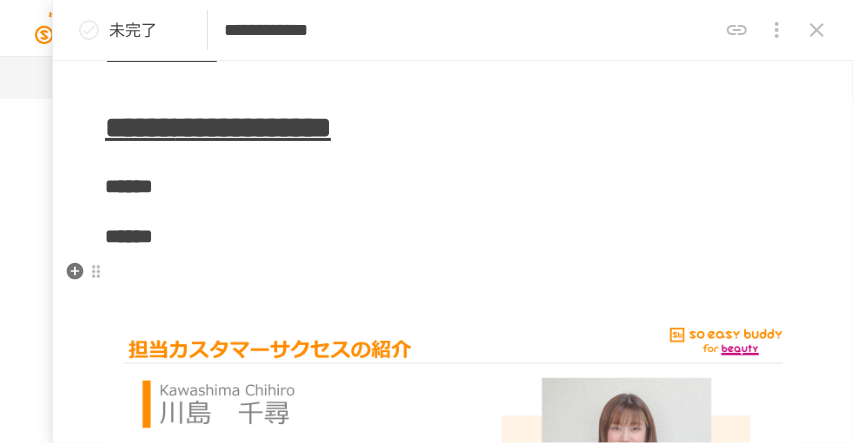 click at bounding box center [453, 286] 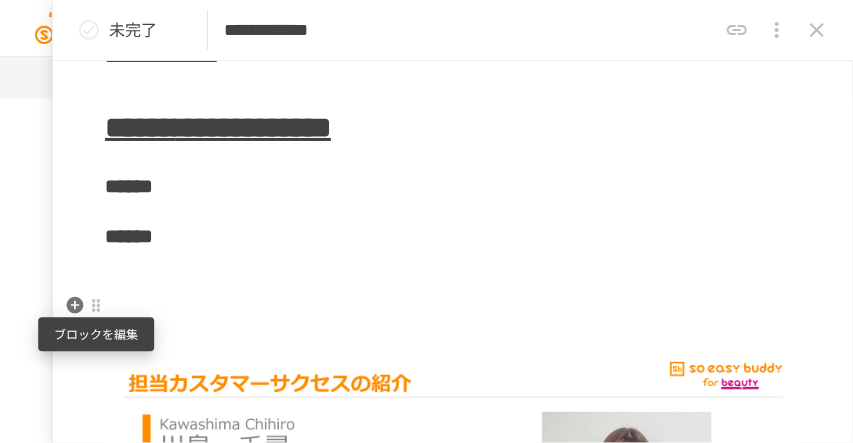 click at bounding box center (96, 305) 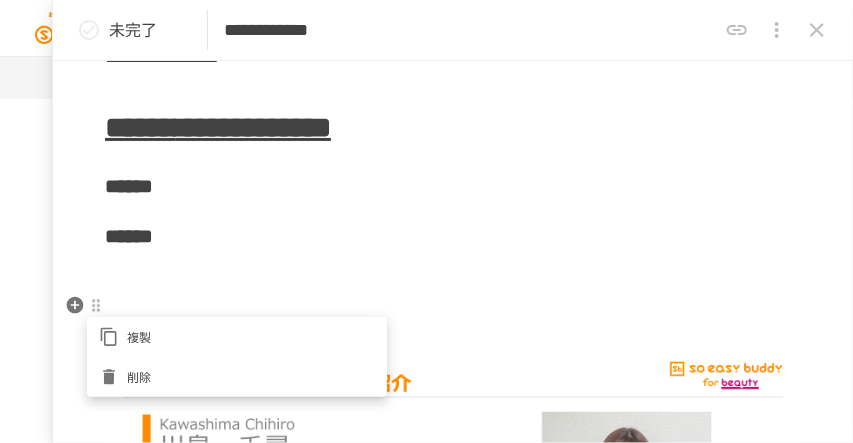 click at bounding box center [426, 221] 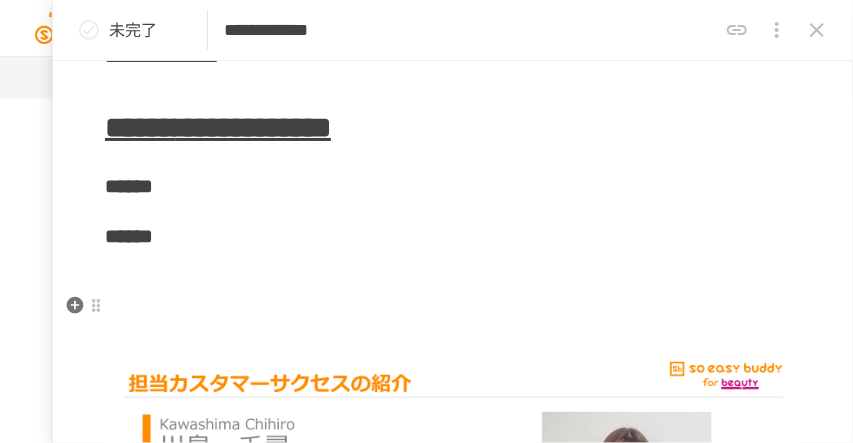 click at bounding box center [453, 320] 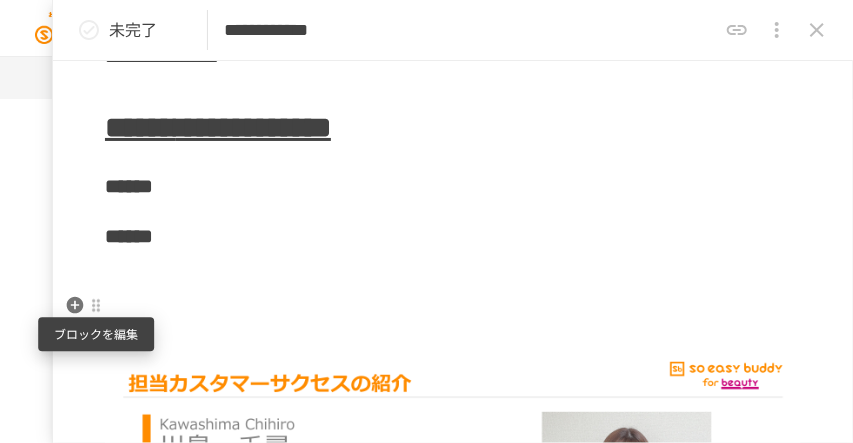 click at bounding box center [96, 305] 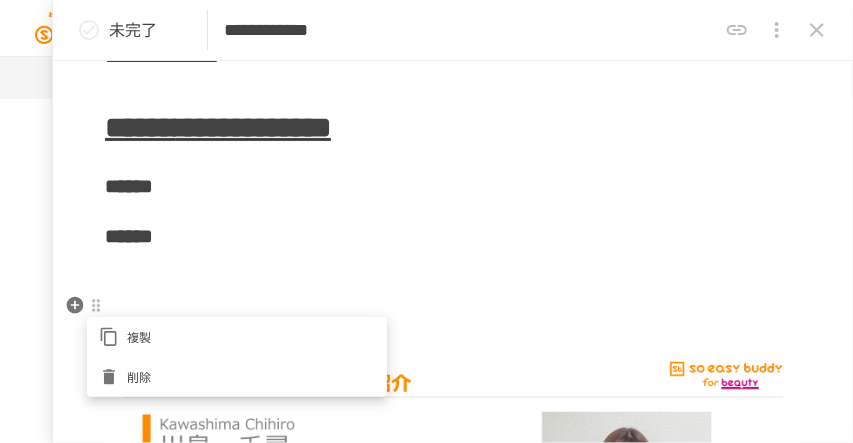 click at bounding box center [426, 221] 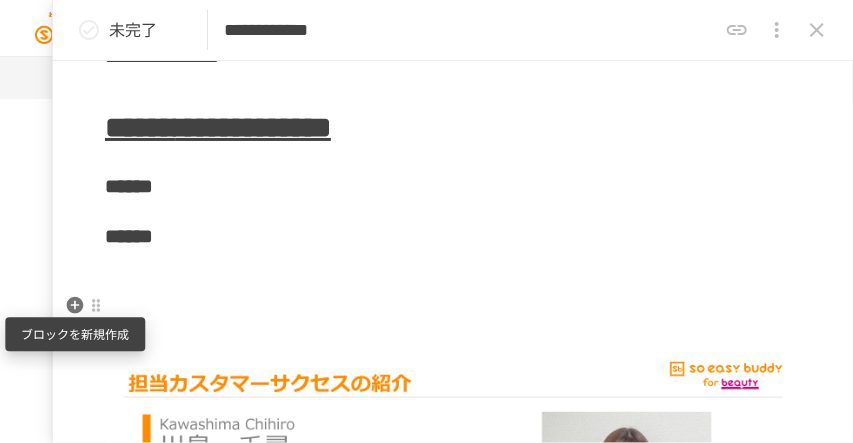 click 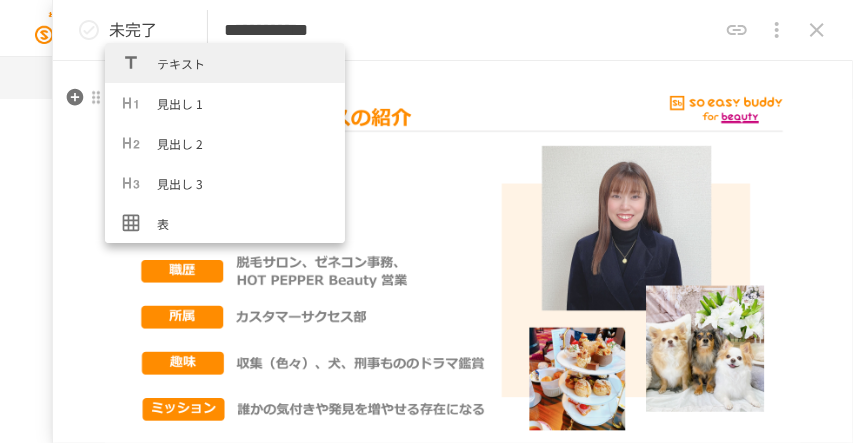 scroll, scrollTop: 1831, scrollLeft: 0, axis: vertical 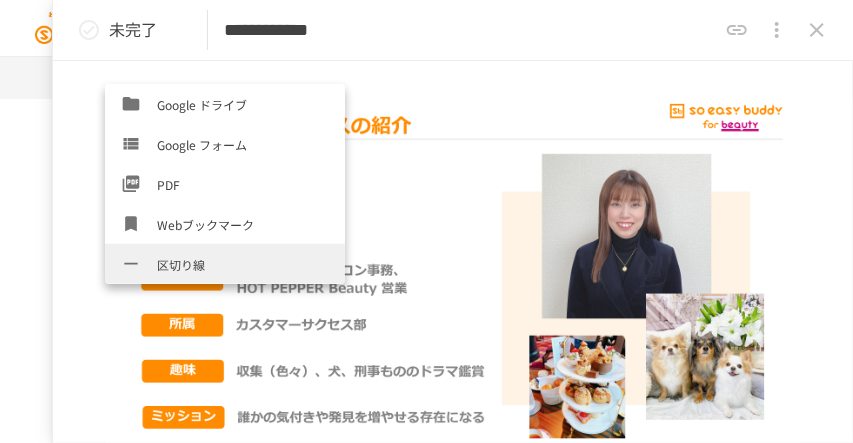 click on "区切り線" at bounding box center (243, 264) 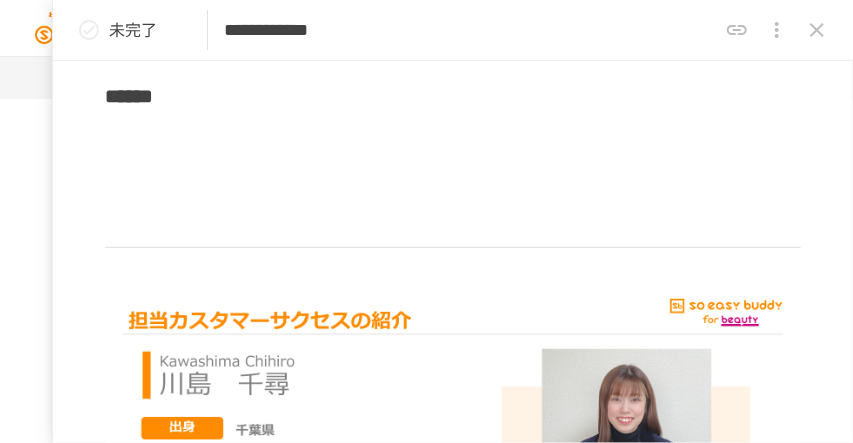 scroll, scrollTop: 1590, scrollLeft: 0, axis: vertical 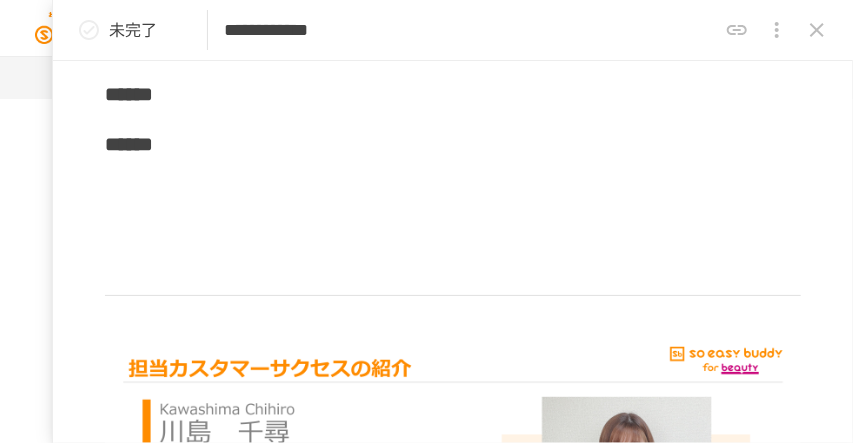 click at bounding box center [453, 228] 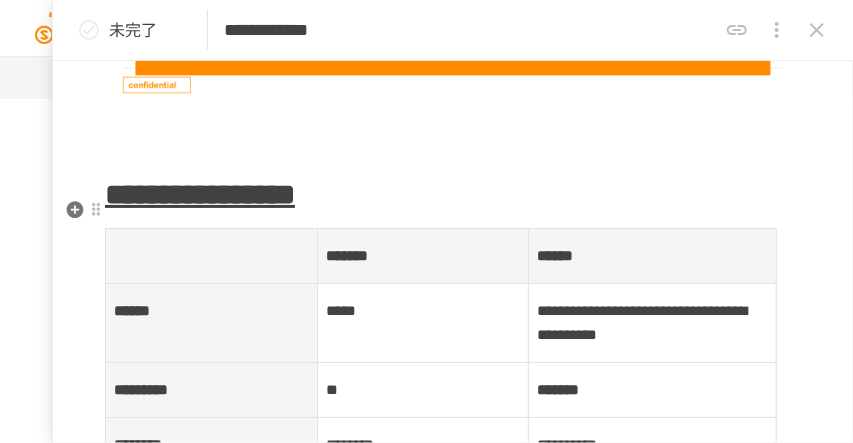 scroll, scrollTop: 3964, scrollLeft: 0, axis: vertical 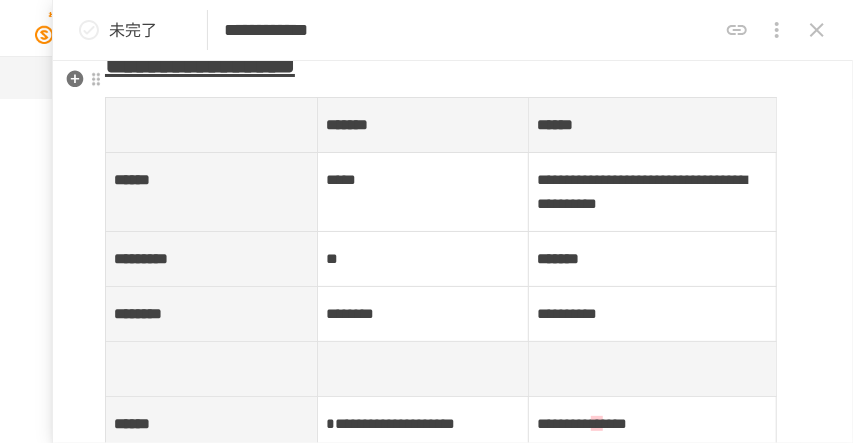 click on "*****" at bounding box center (341, 179) 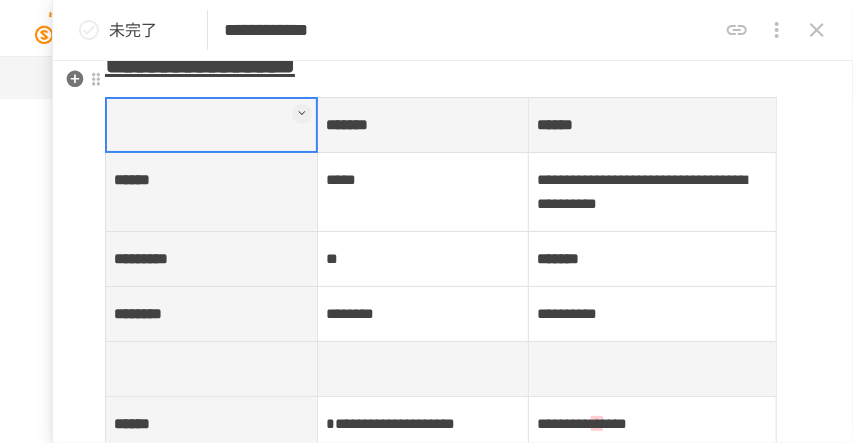 click on "*****" at bounding box center (423, 192) 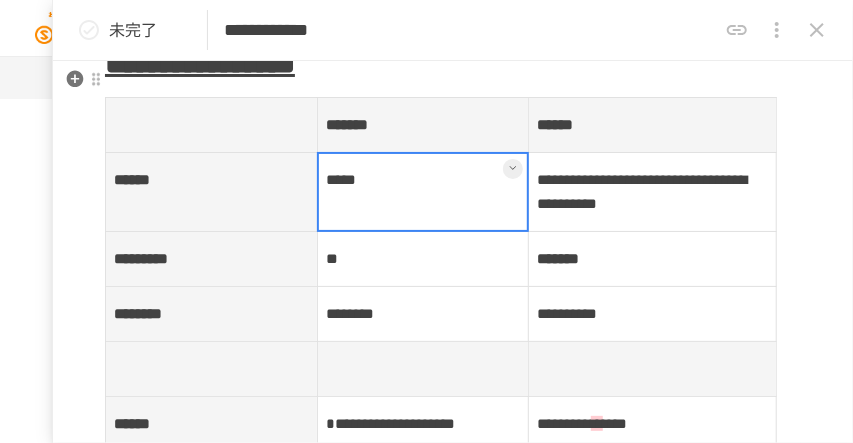 click at bounding box center [423, 192] 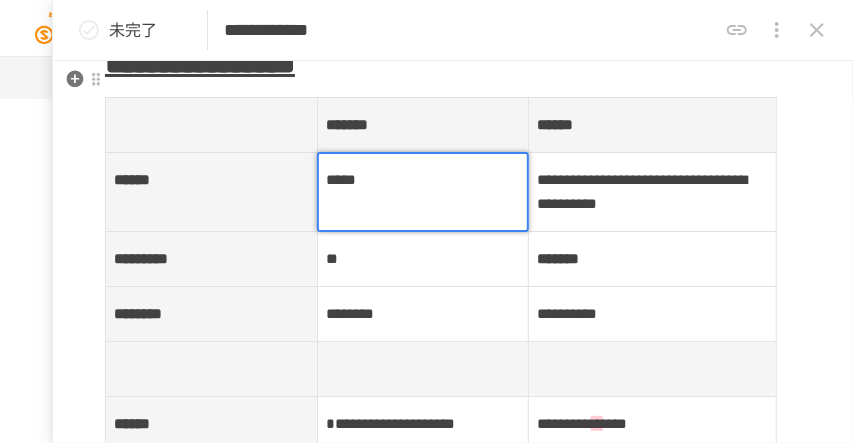 click on "*****" at bounding box center [423, 180] 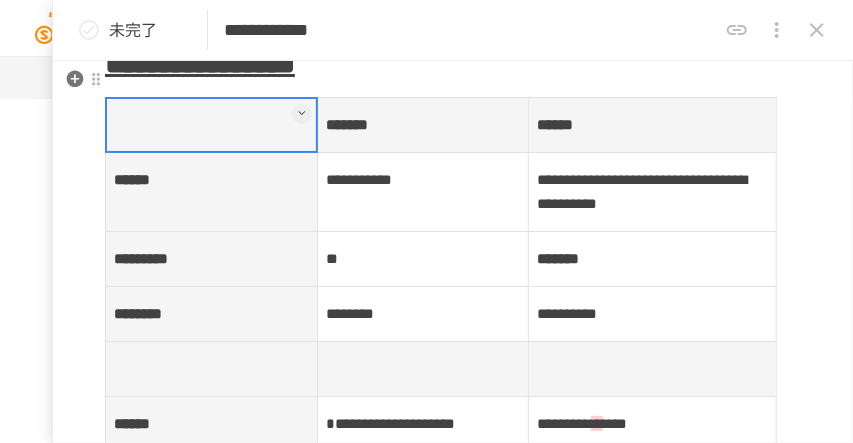click at bounding box center [212, 125] 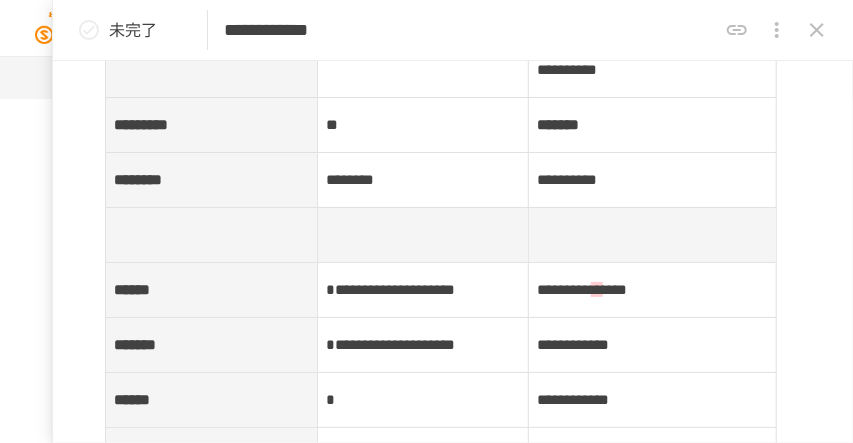 scroll, scrollTop: 3898, scrollLeft: 0, axis: vertical 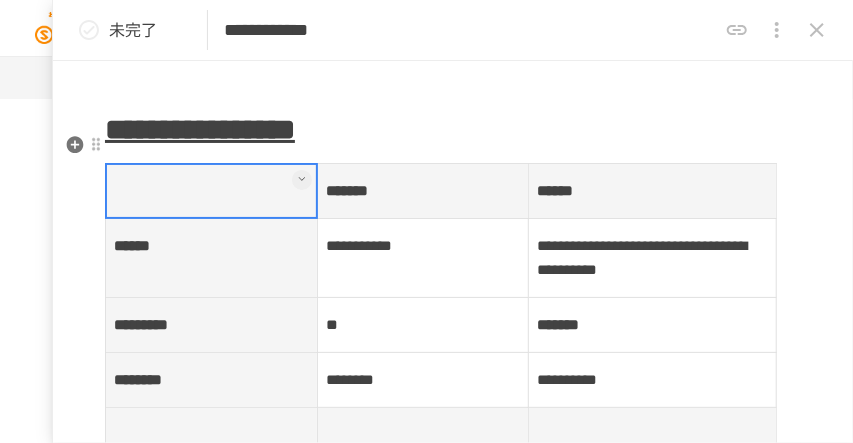 click on "**********" at bounding box center [423, 258] 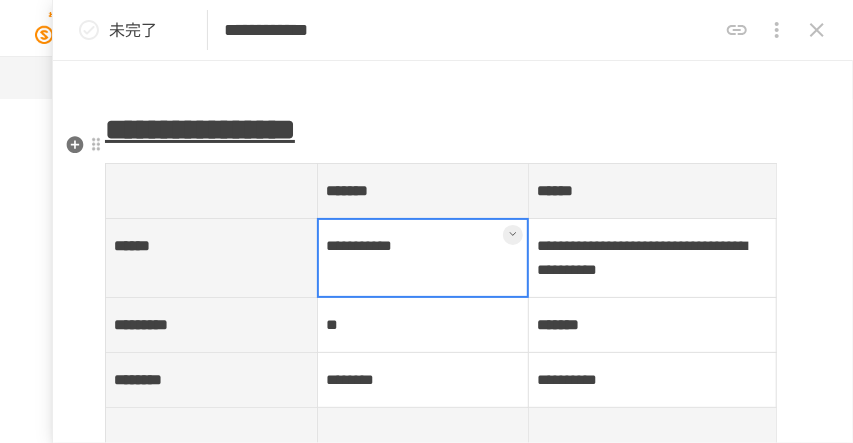 click at bounding box center (423, 258) 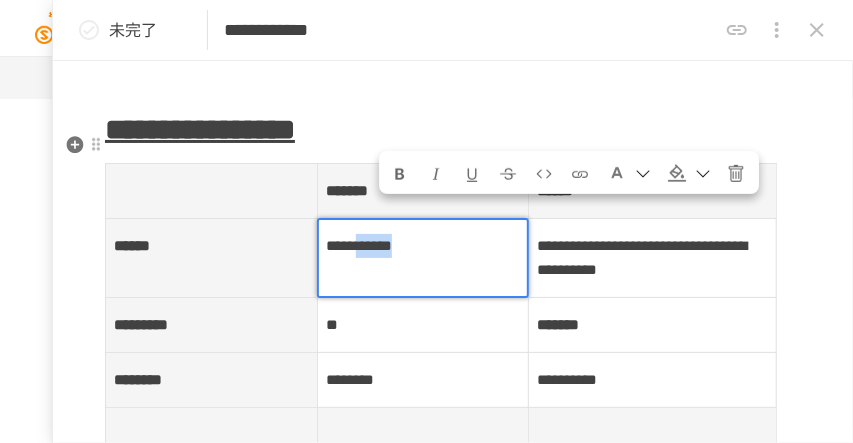 drag, startPoint x: 448, startPoint y: 217, endPoint x: 384, endPoint y: 221, distance: 64.12488 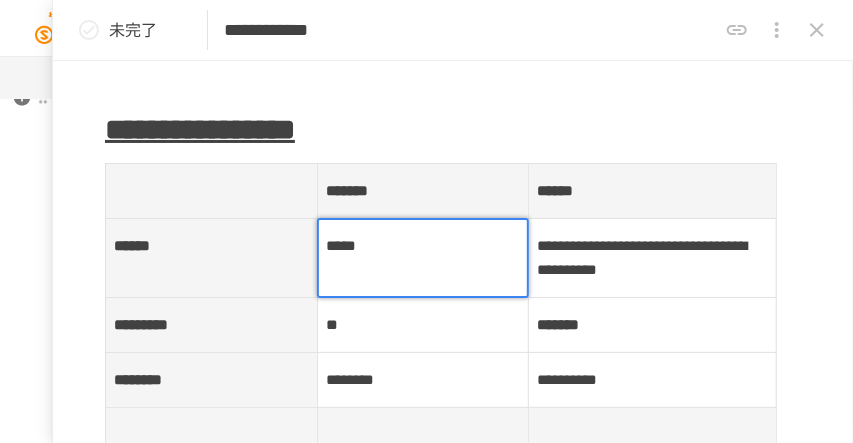 click on "**********" at bounding box center (426, 155) 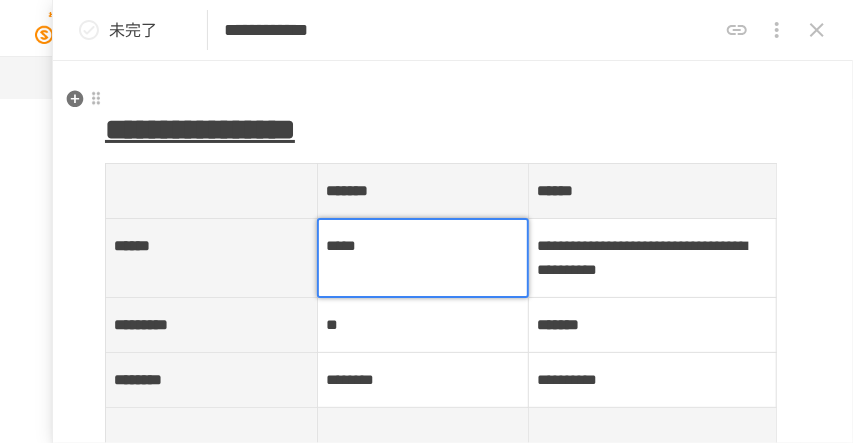 click on "**********" at bounding box center (453, 2743) 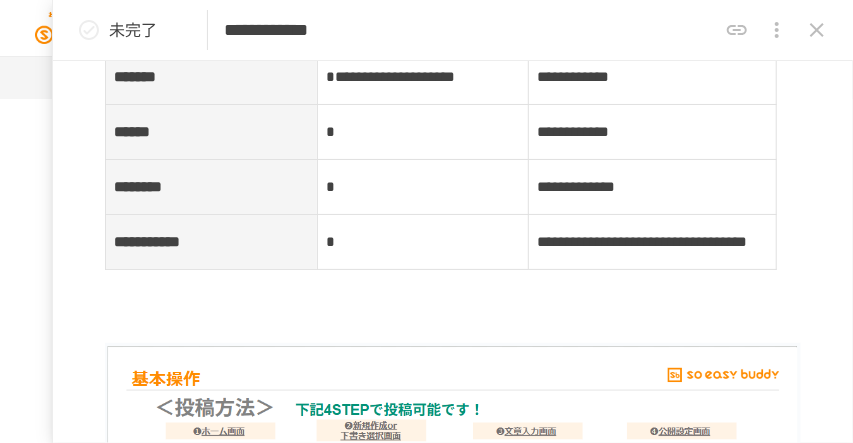 scroll, scrollTop: 4431, scrollLeft: 0, axis: vertical 